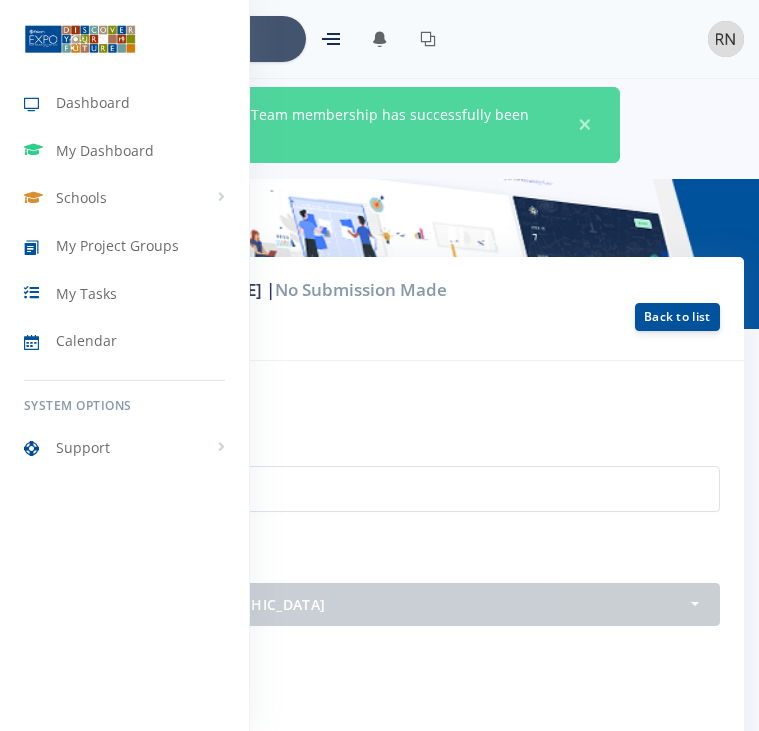 scroll, scrollTop: 1387, scrollLeft: 0, axis: vertical 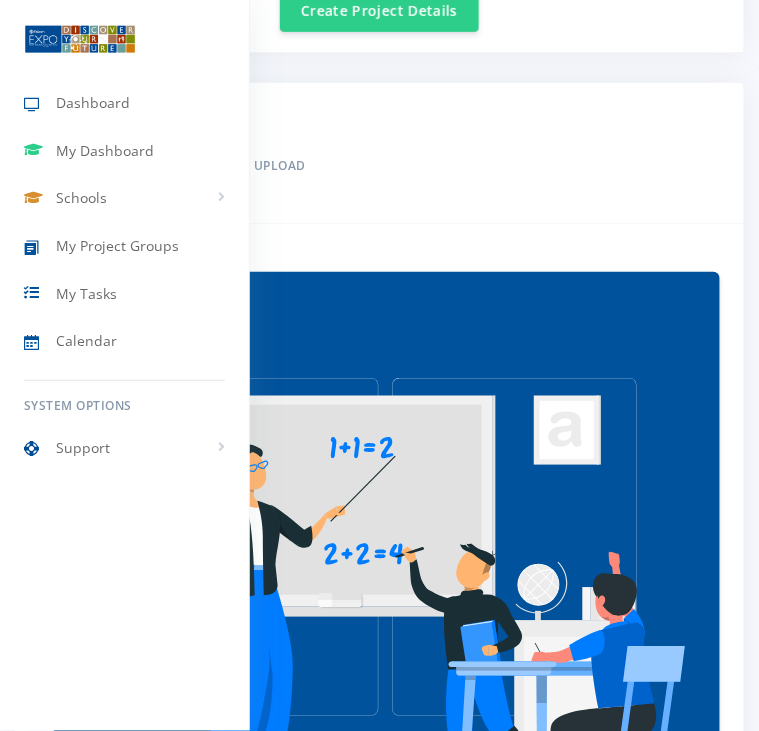 click at bounding box center [379, 365] 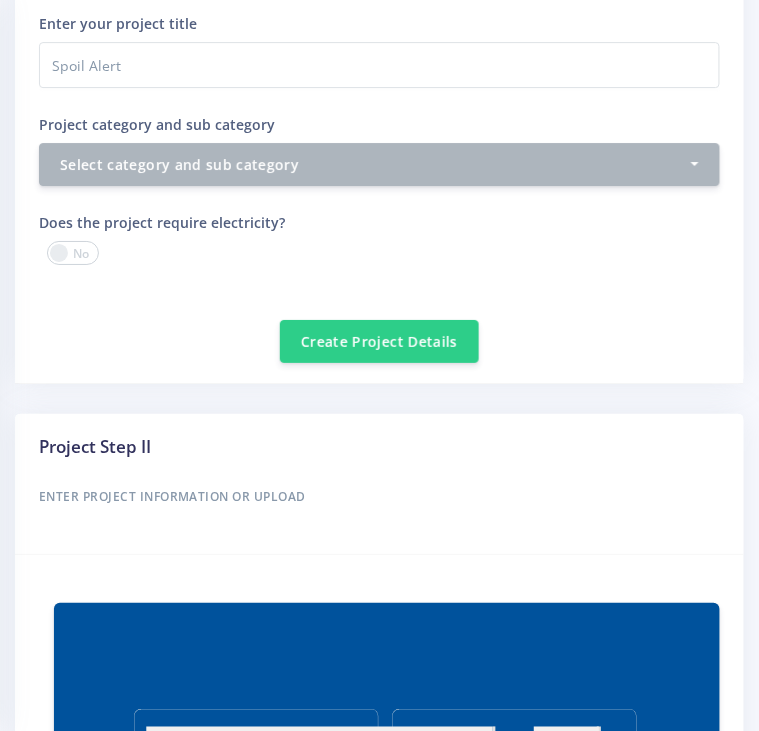 scroll, scrollTop: 1060, scrollLeft: 0, axis: vertical 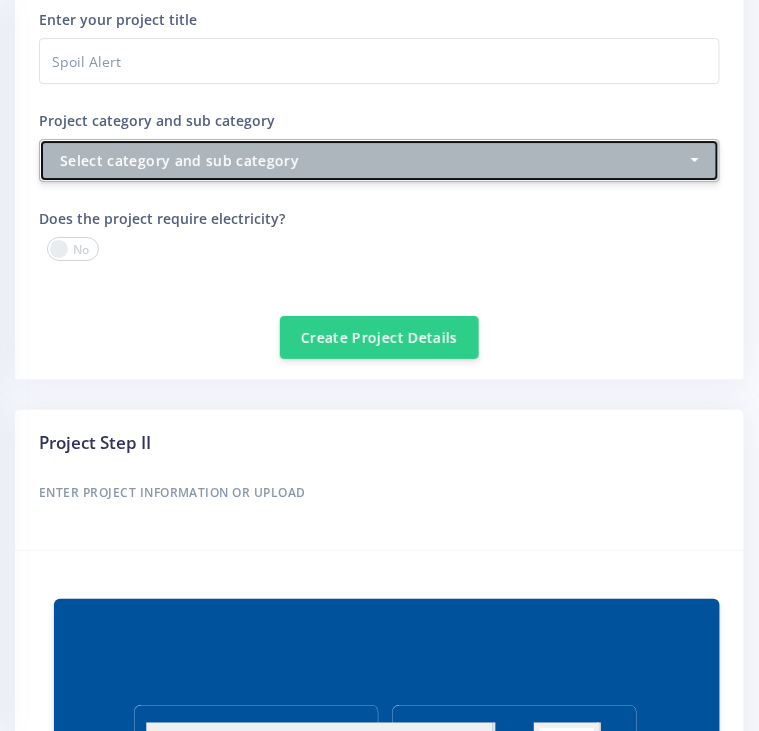 click on "Select category and sub category" at bounding box center [373, 160] 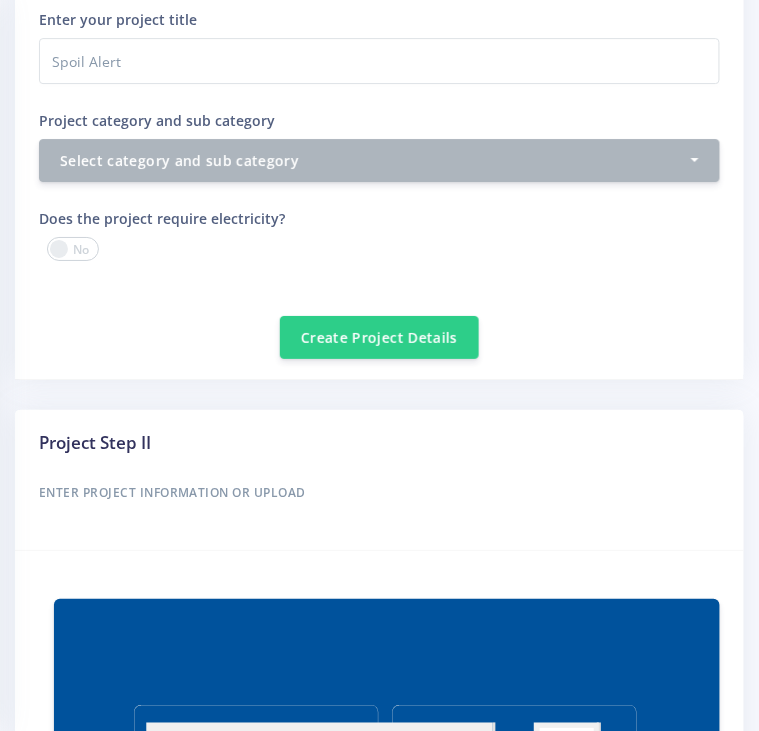 scroll, scrollTop: 0, scrollLeft: 0, axis: both 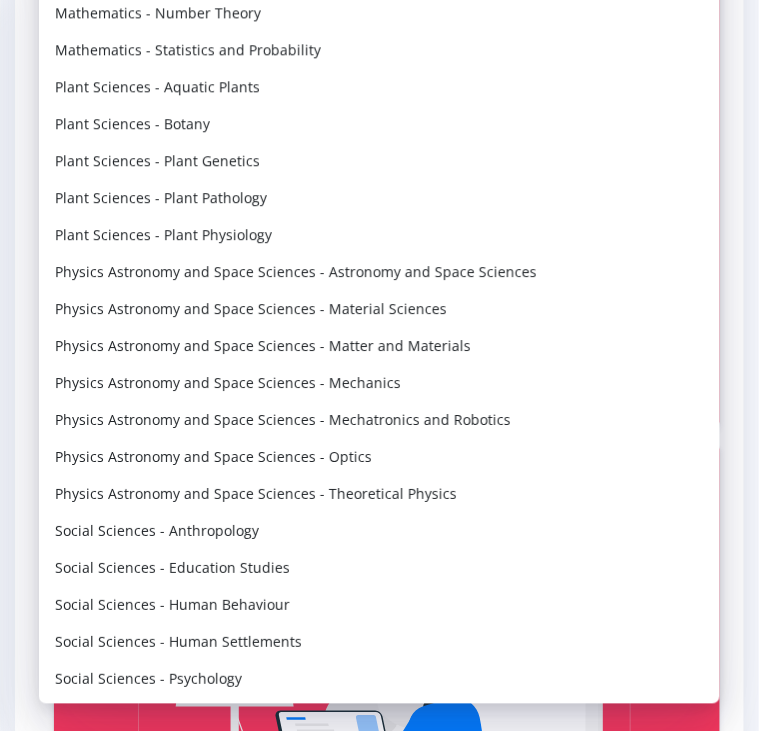 click on "Research Plan
Abstract
Report
Validation Forms" at bounding box center [379, 617] 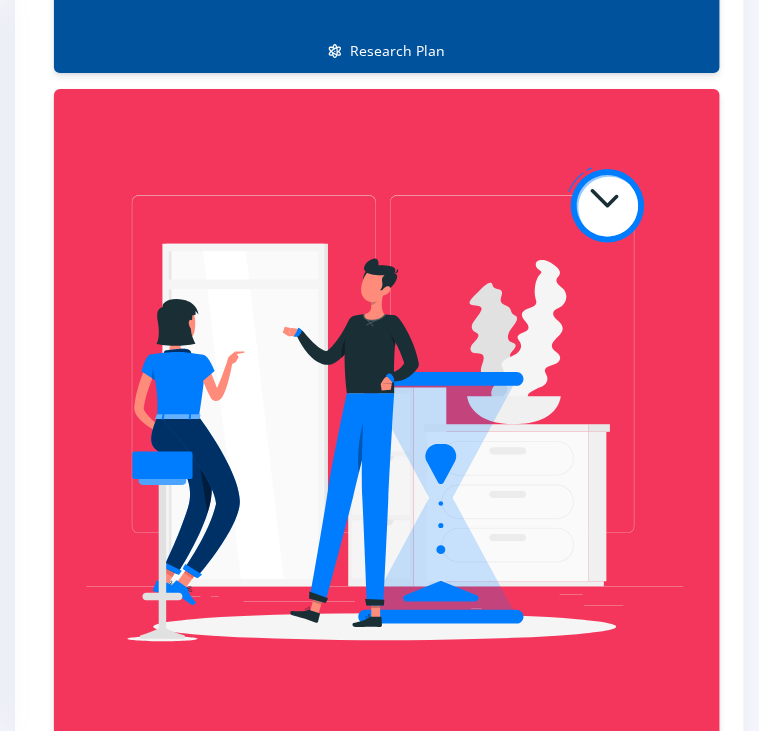 scroll, scrollTop: 2268, scrollLeft: 0, axis: vertical 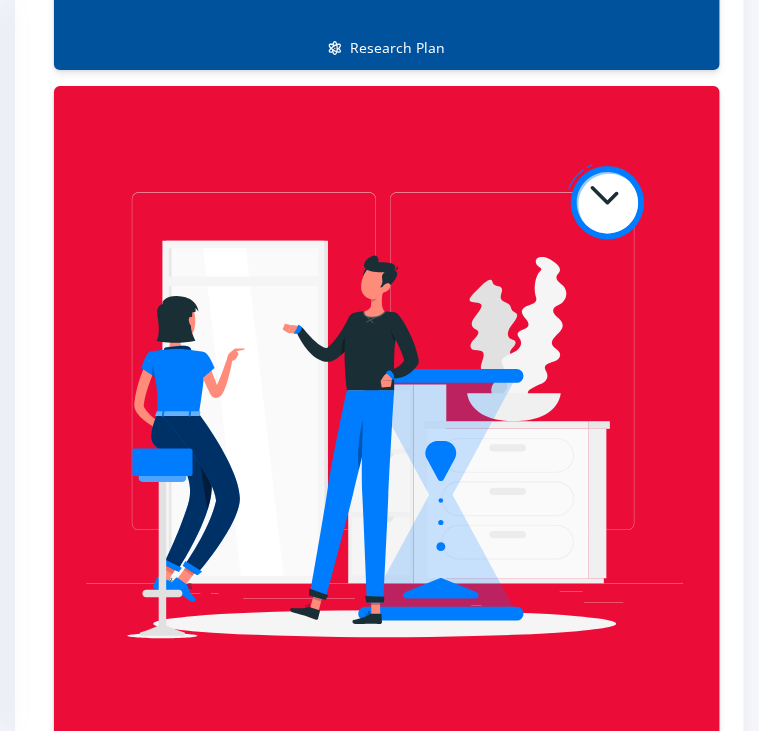 click at bounding box center [387, 415] 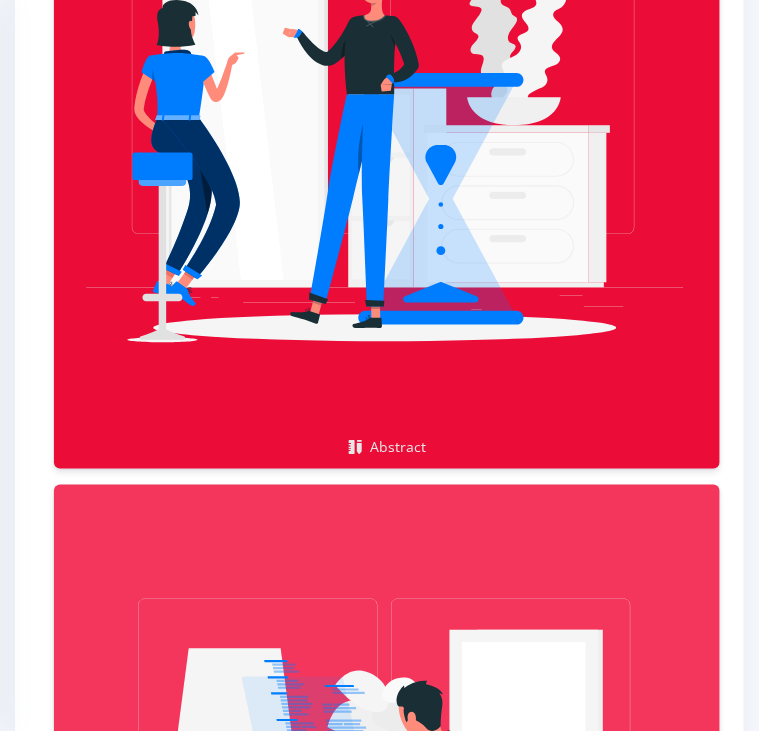 scroll, scrollTop: 2568, scrollLeft: 0, axis: vertical 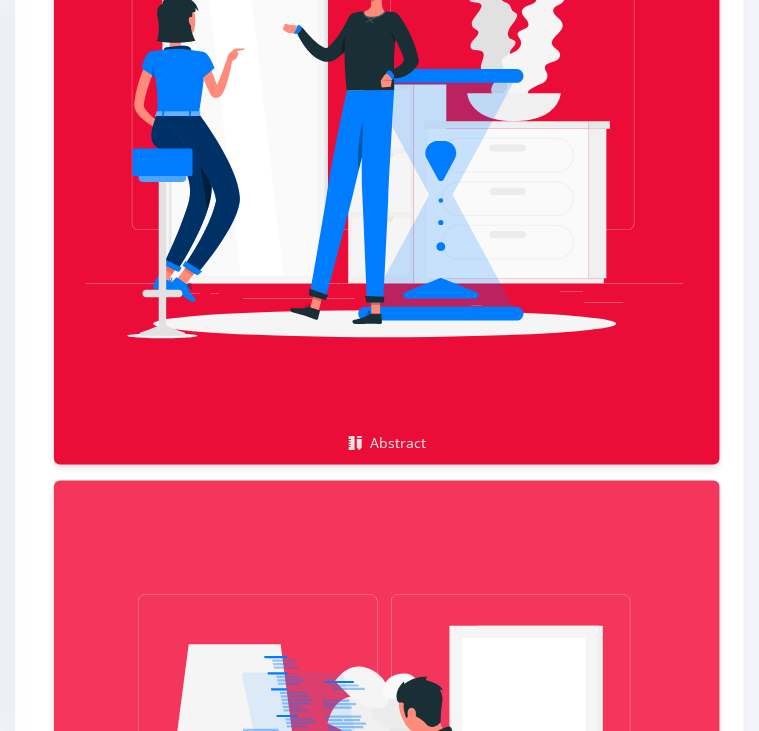 click on "Abstract" at bounding box center (387, 125) 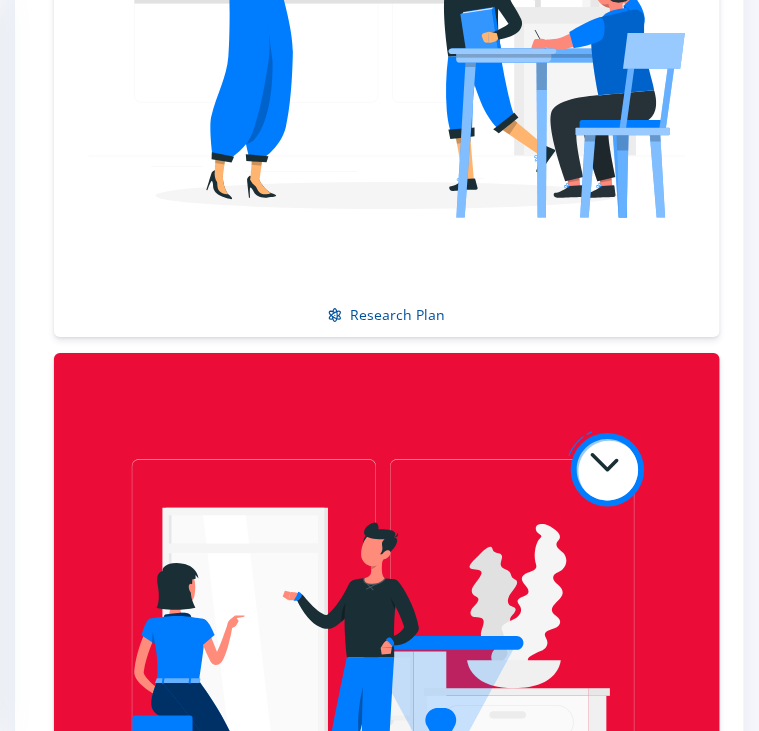 scroll, scrollTop: 2004, scrollLeft: 0, axis: vertical 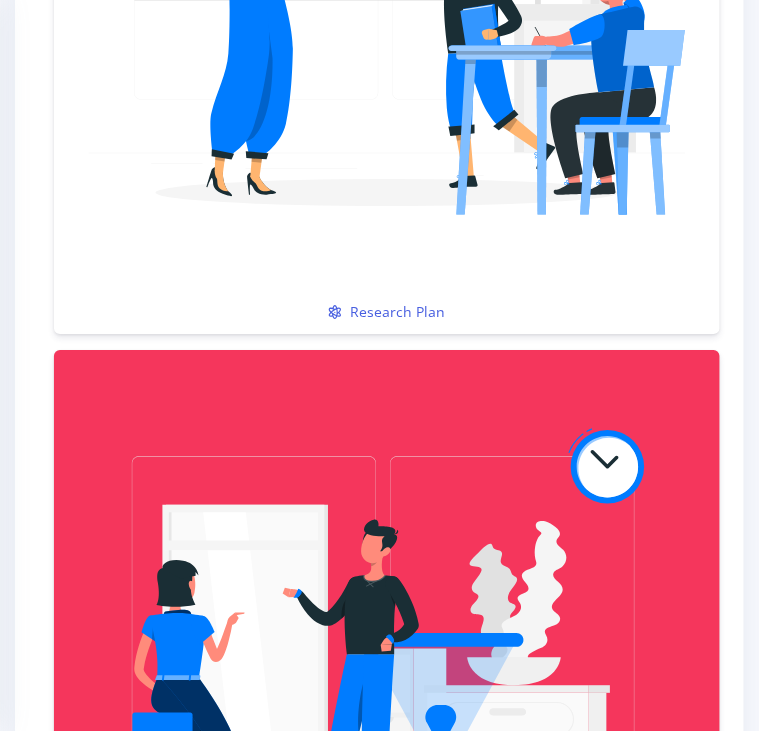 click at bounding box center (387, -16) 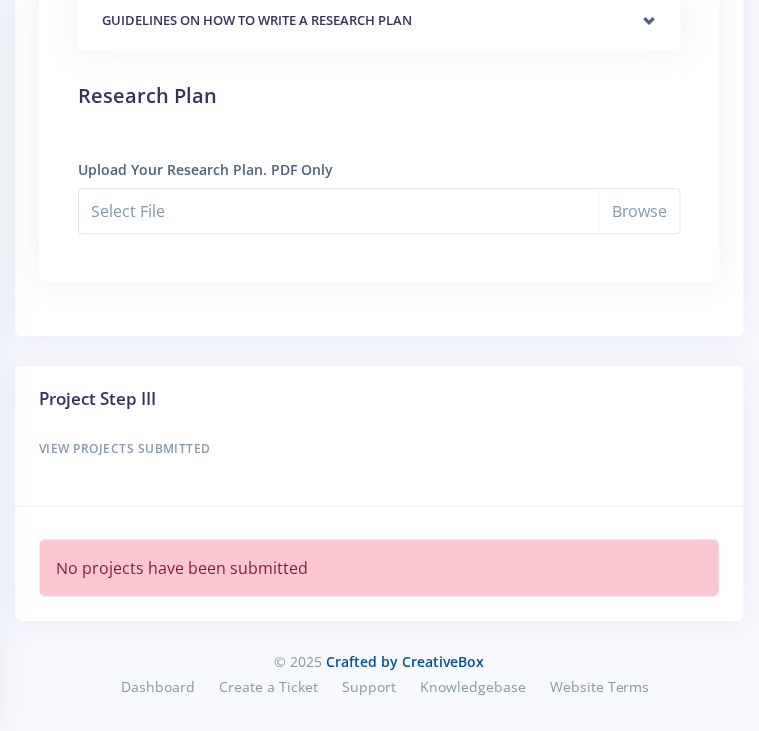 scroll, scrollTop: 4499, scrollLeft: 0, axis: vertical 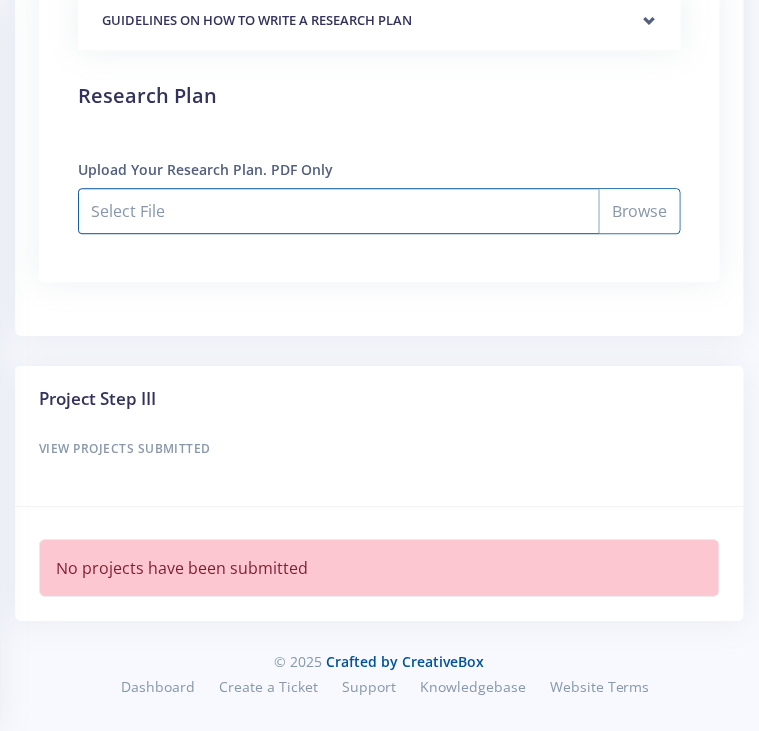 click on "Select File" at bounding box center (379, 211) 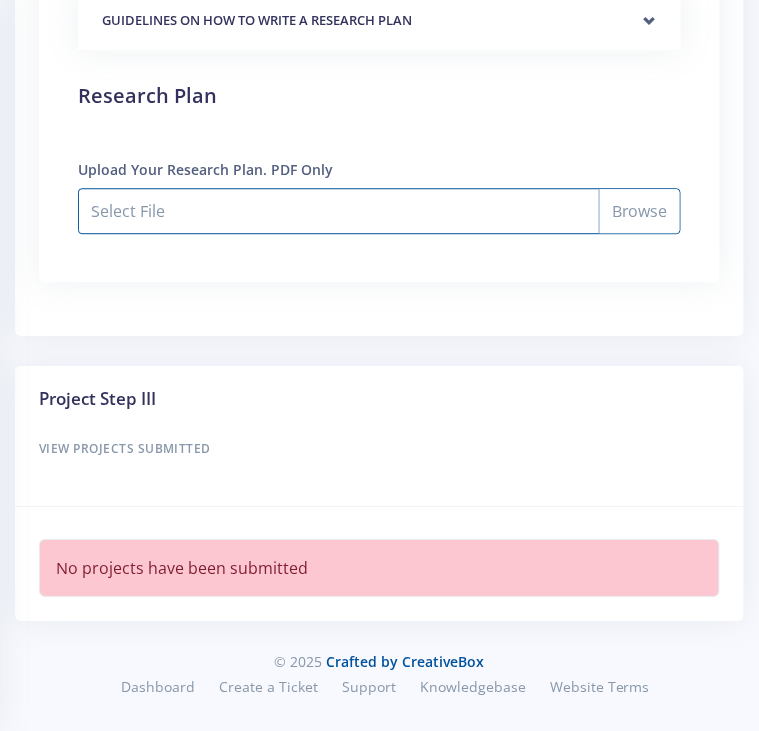type on "C:\fakepath\Reasearch Plan 2025 (1).pdf" 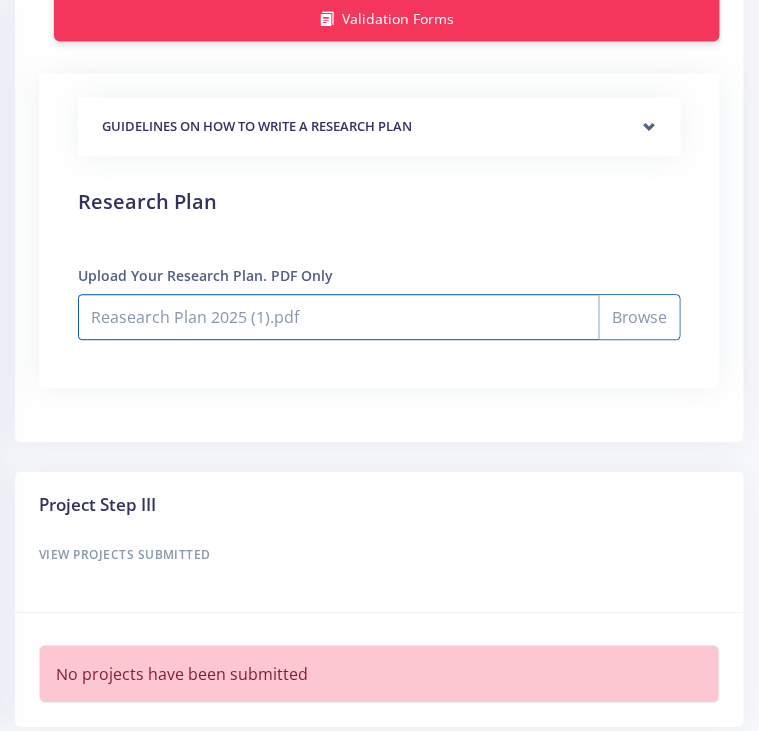 scroll, scrollTop: 4223, scrollLeft: 0, axis: vertical 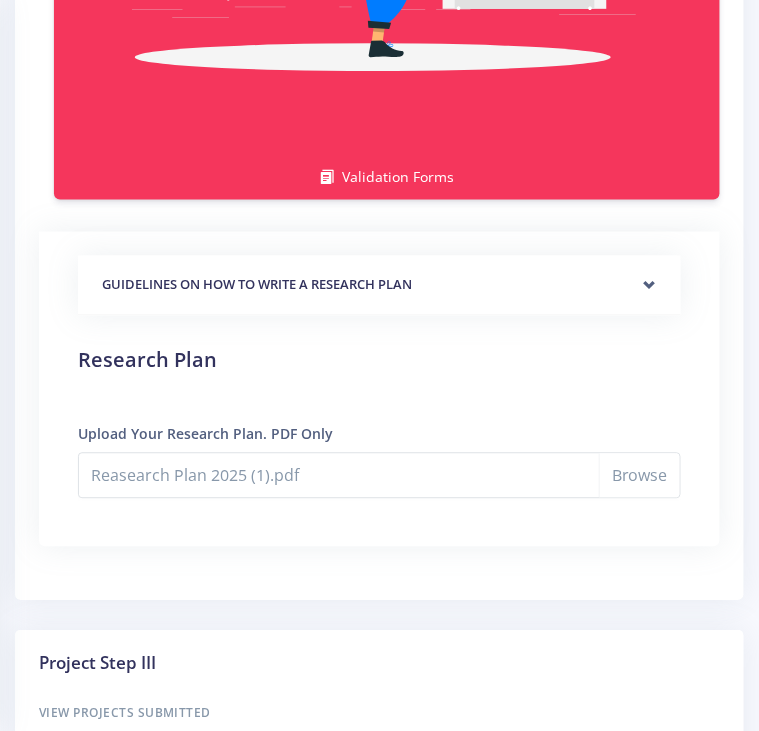 click on "GUIDELINES ON HOW TO WRITE A RESEARCH
PLAN" at bounding box center (379, 286) 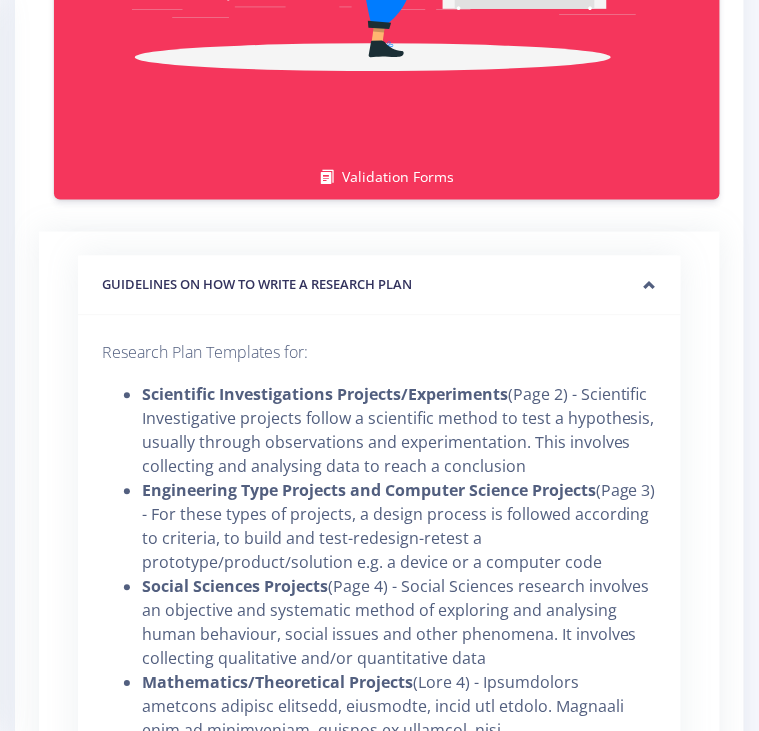 click on "GUIDELINES ON HOW TO WRITE A RESEARCH
PLAN" at bounding box center (379, 286) 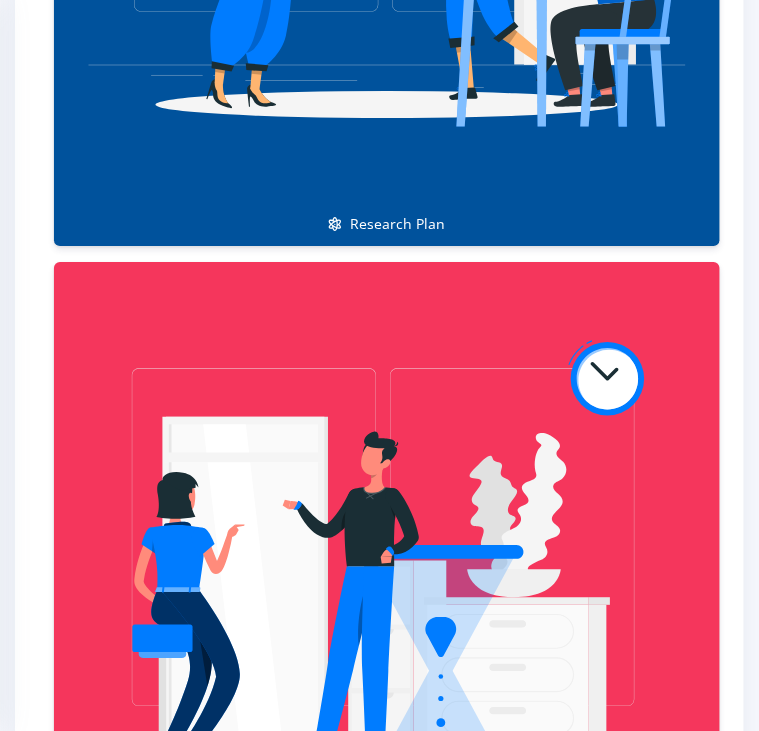 scroll, scrollTop: 2076, scrollLeft: 0, axis: vertical 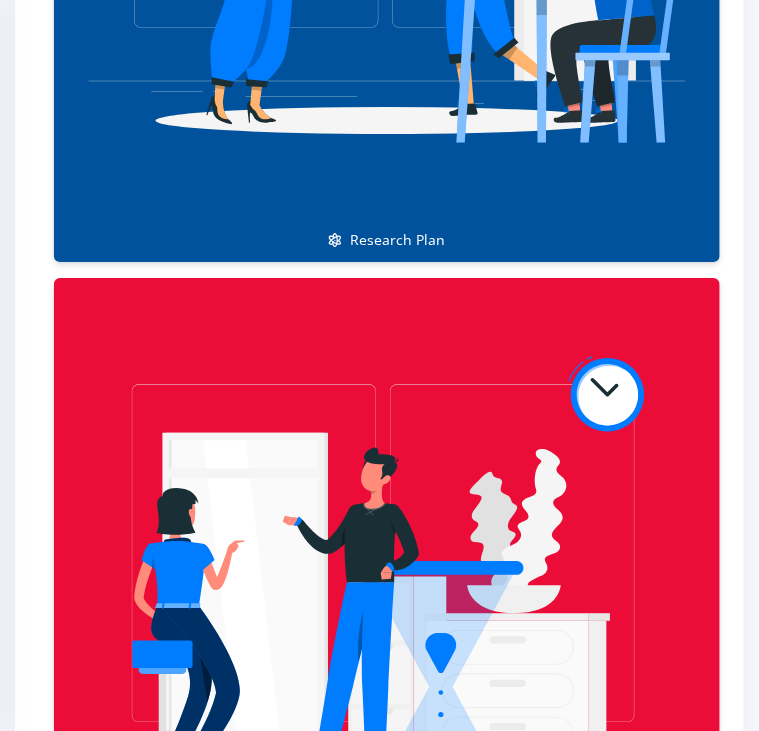 click at bounding box center [387, 607] 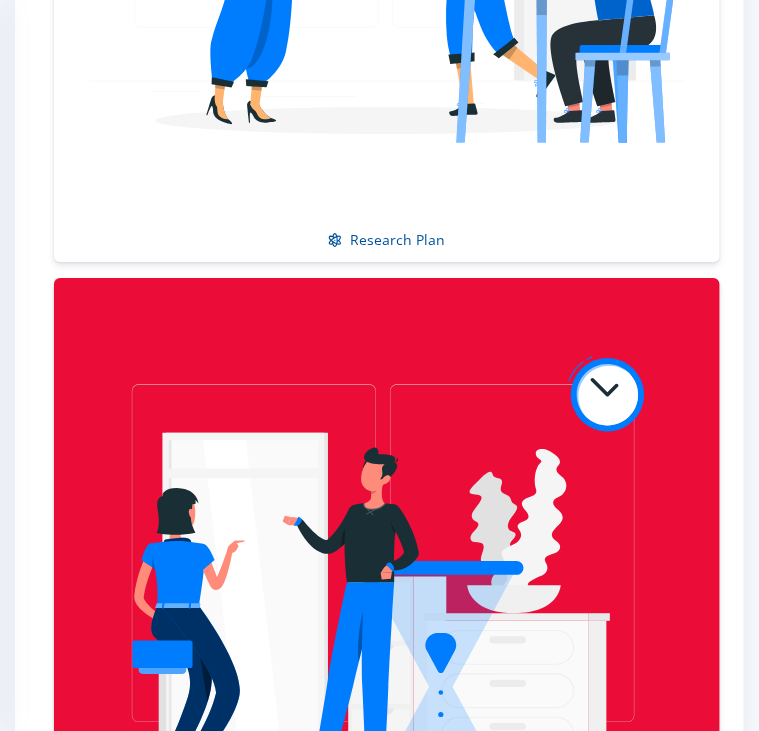 click at bounding box center (387, 607) 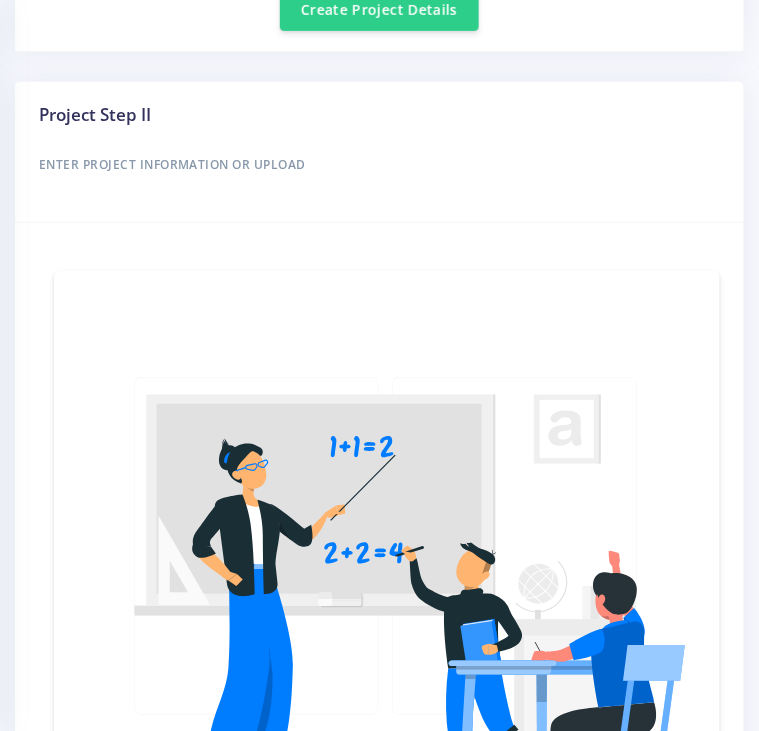 scroll, scrollTop: 1403, scrollLeft: 0, axis: vertical 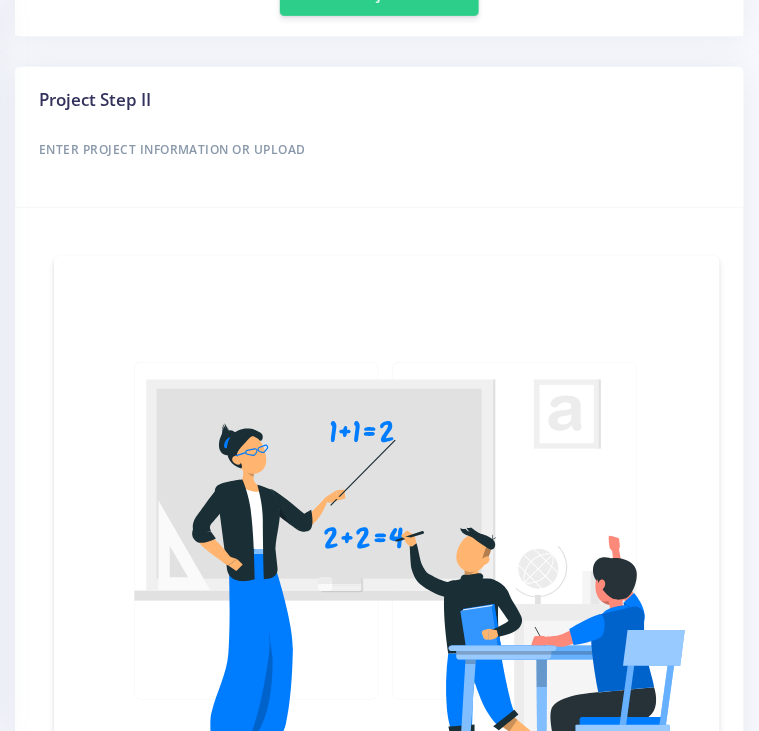 click on "Enter Project Information or Upload" at bounding box center [379, 150] 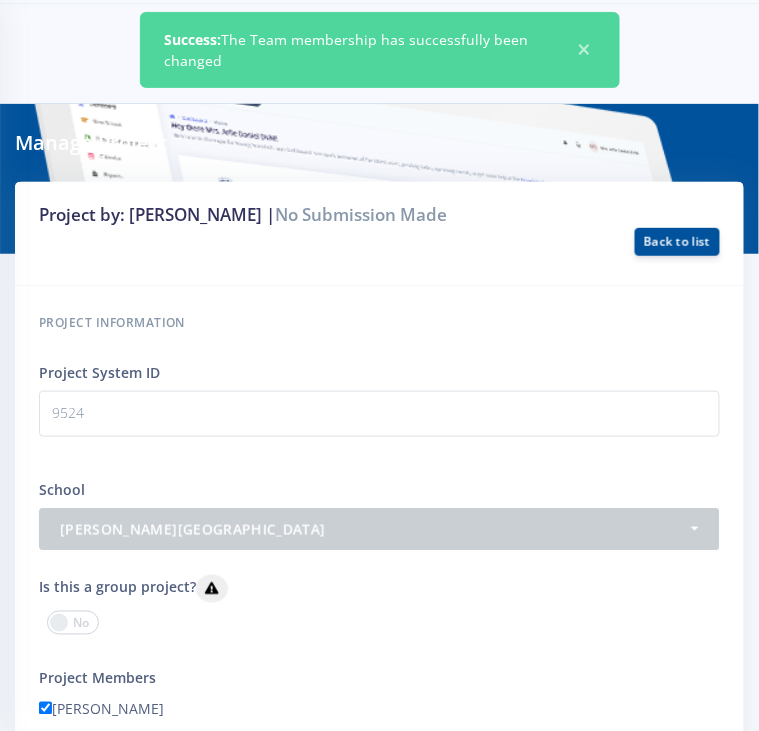 scroll, scrollTop: 0, scrollLeft: 0, axis: both 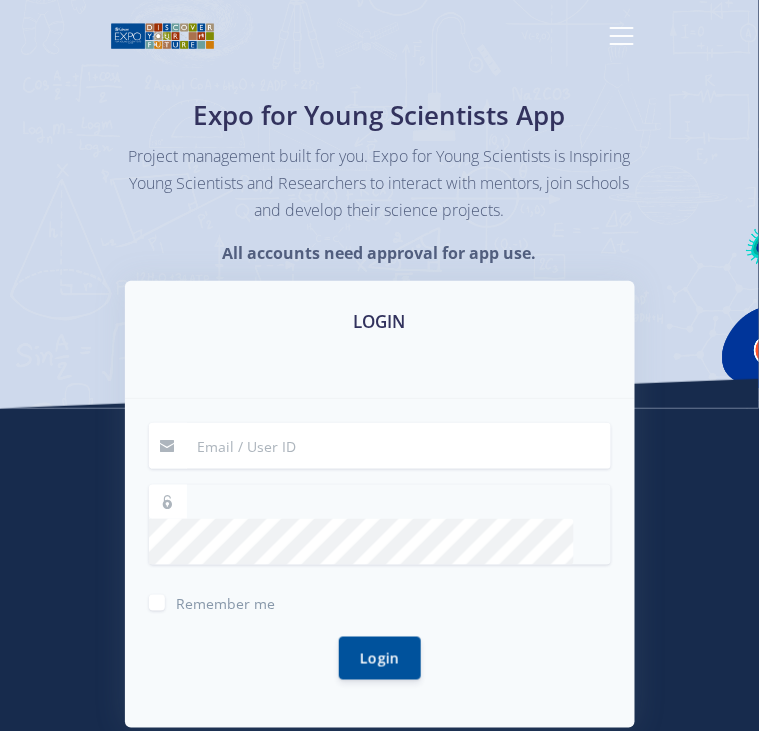 type on "[EMAIL_ADDRESS][DOMAIN_NAME]" 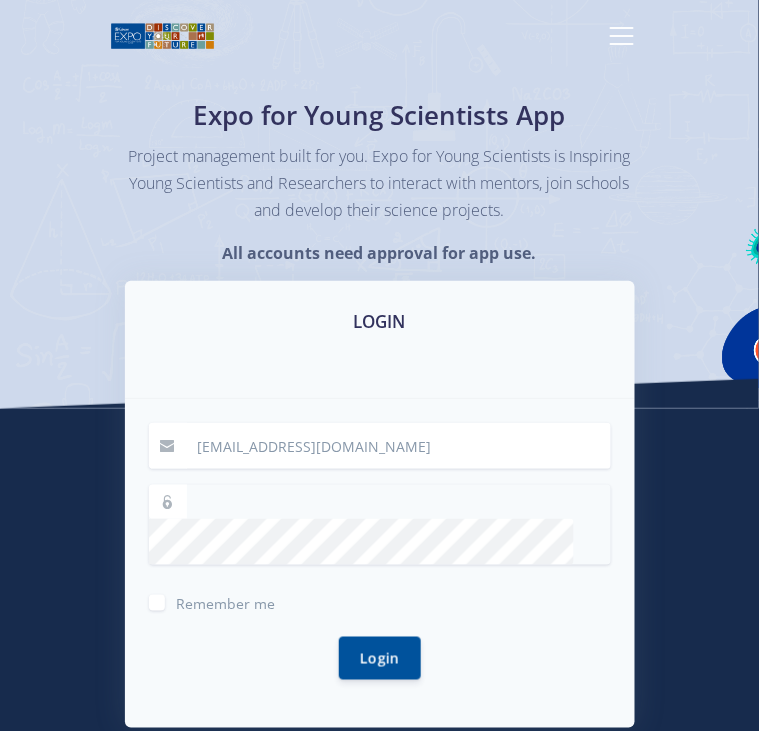 click on "Remember me" at bounding box center [226, 603] 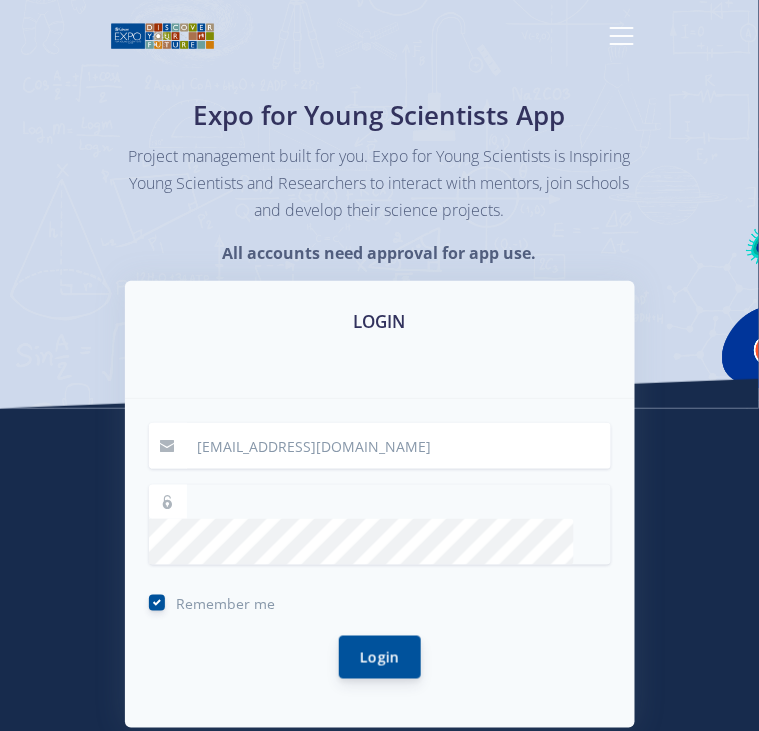 click on "Login" at bounding box center (380, 657) 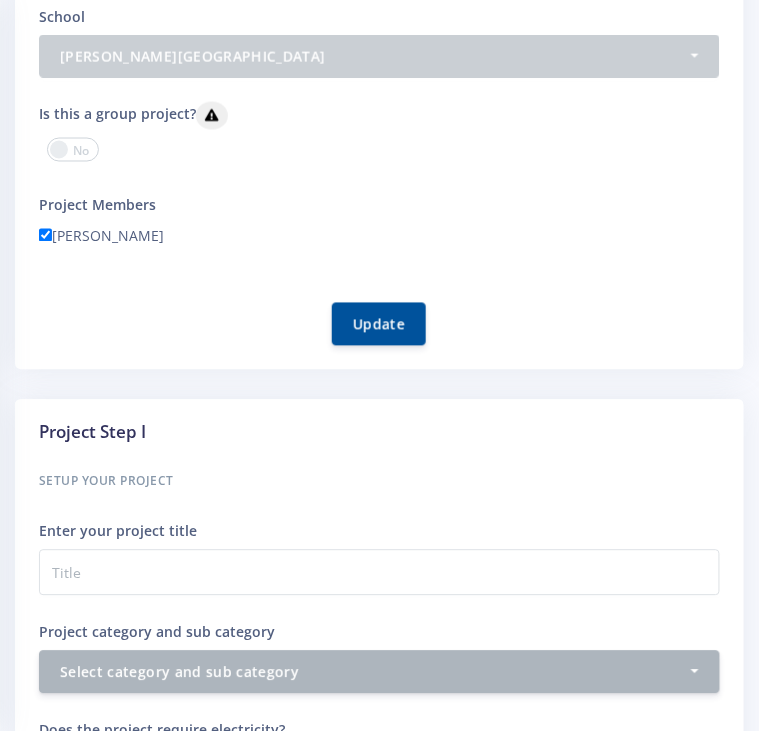 scroll, scrollTop: 460, scrollLeft: 0, axis: vertical 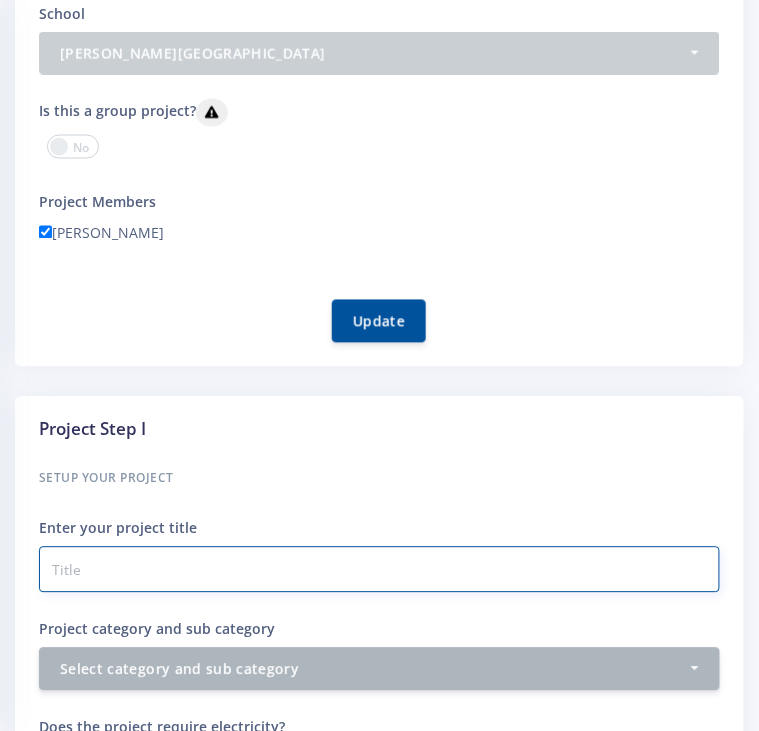 click on "Project category and sub category" at bounding box center (379, 570) 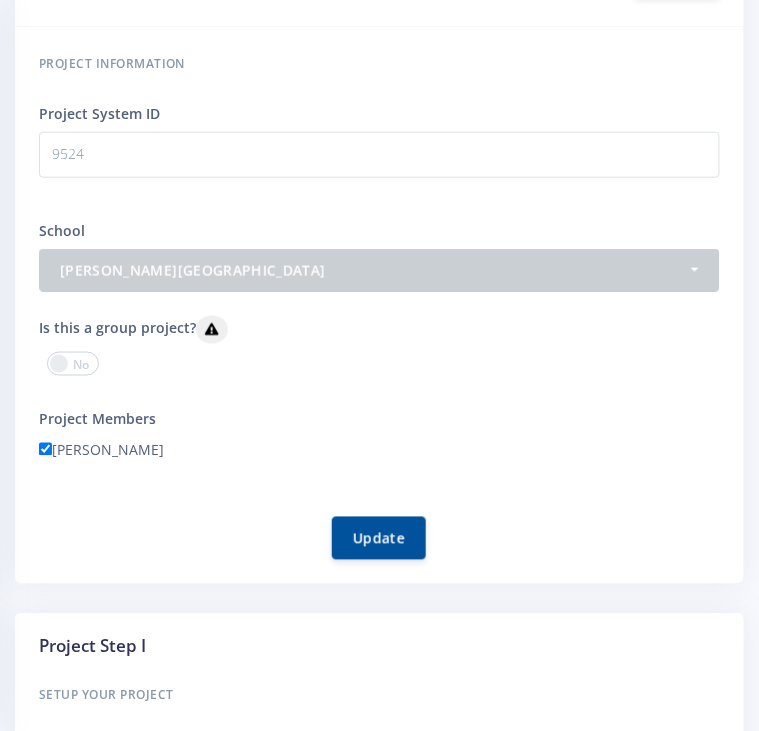 scroll, scrollTop: 244, scrollLeft: 0, axis: vertical 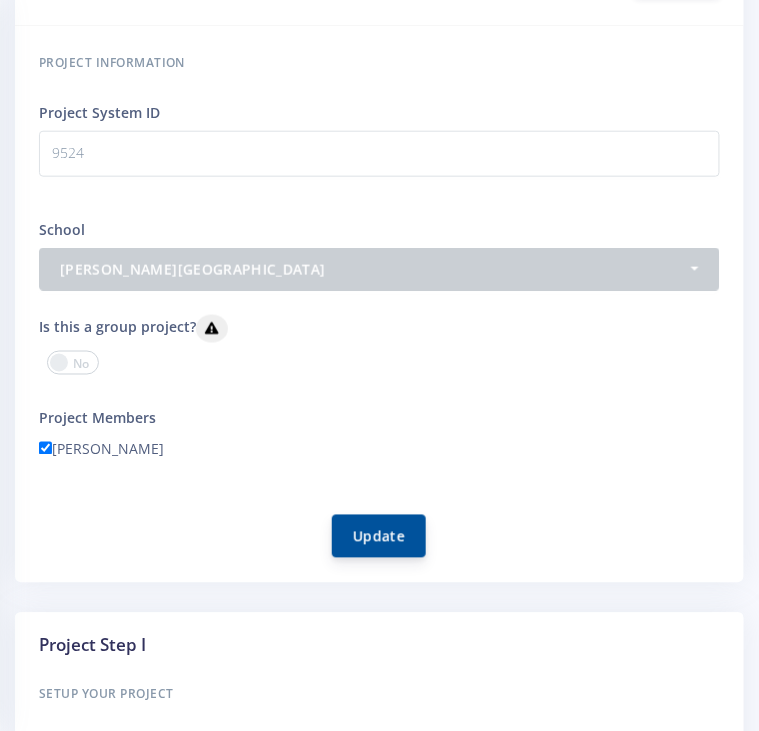 type on "Spoil Alert" 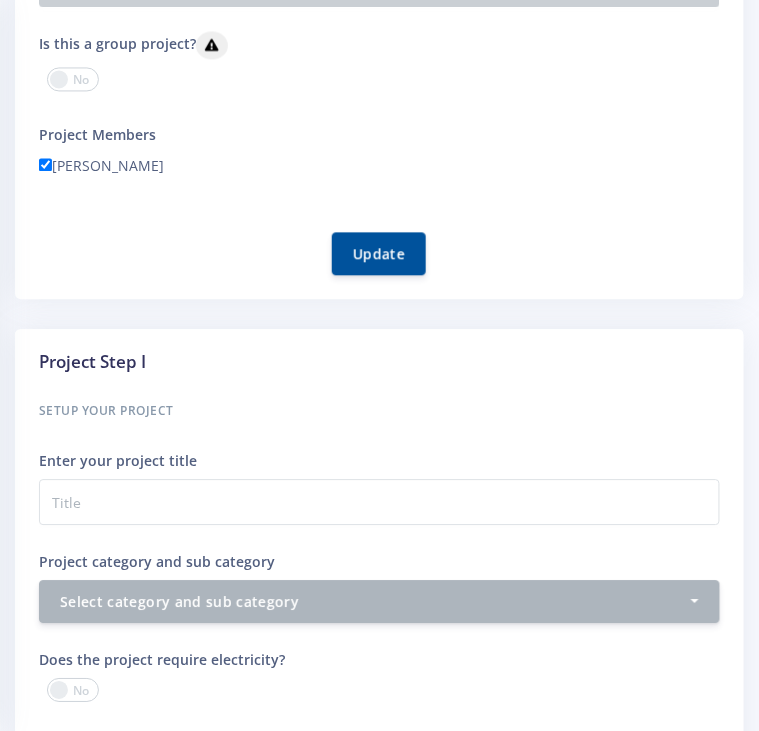 scroll, scrollTop: 621, scrollLeft: 0, axis: vertical 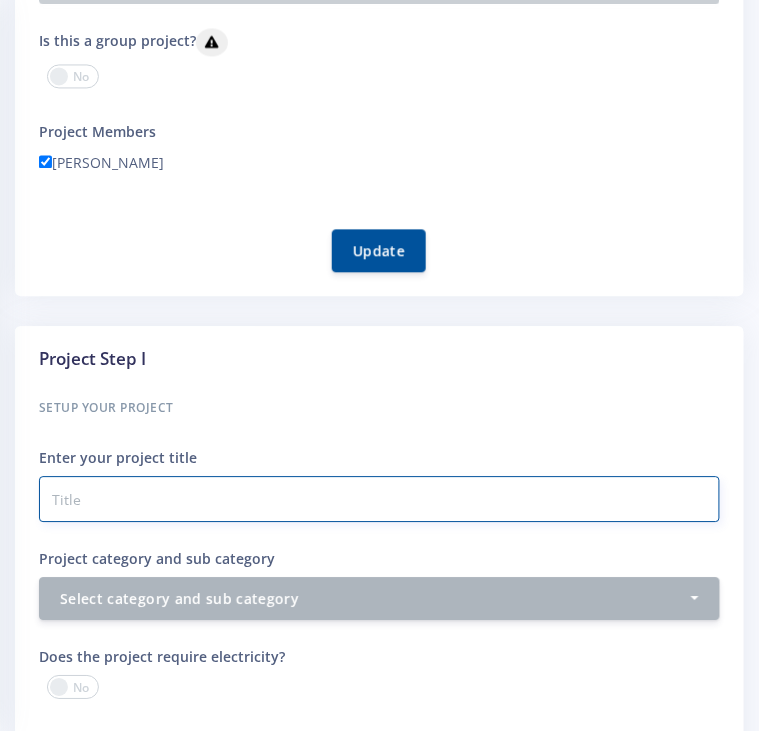 click on "Project category and sub category" at bounding box center [379, 500] 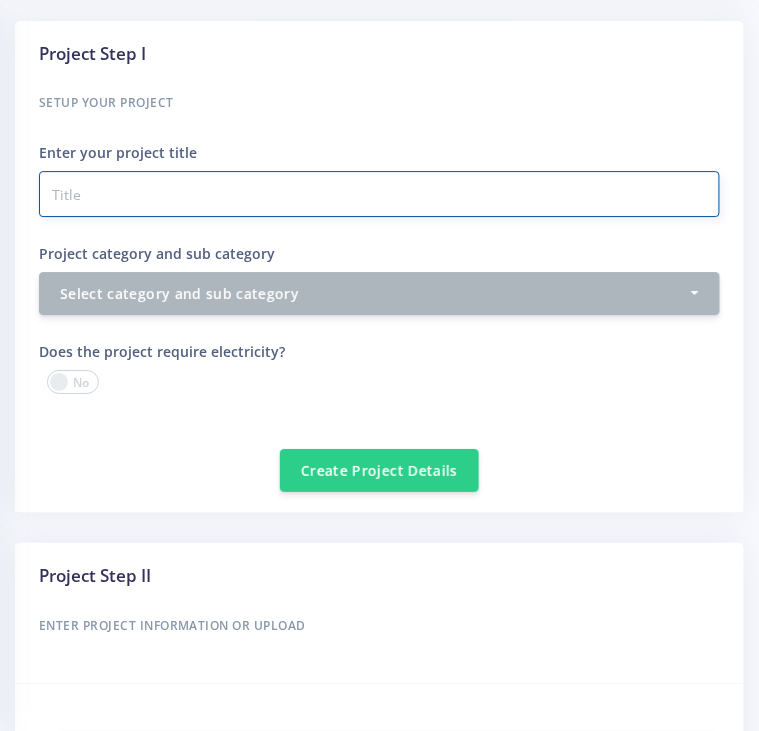 scroll, scrollTop: 930, scrollLeft: 0, axis: vertical 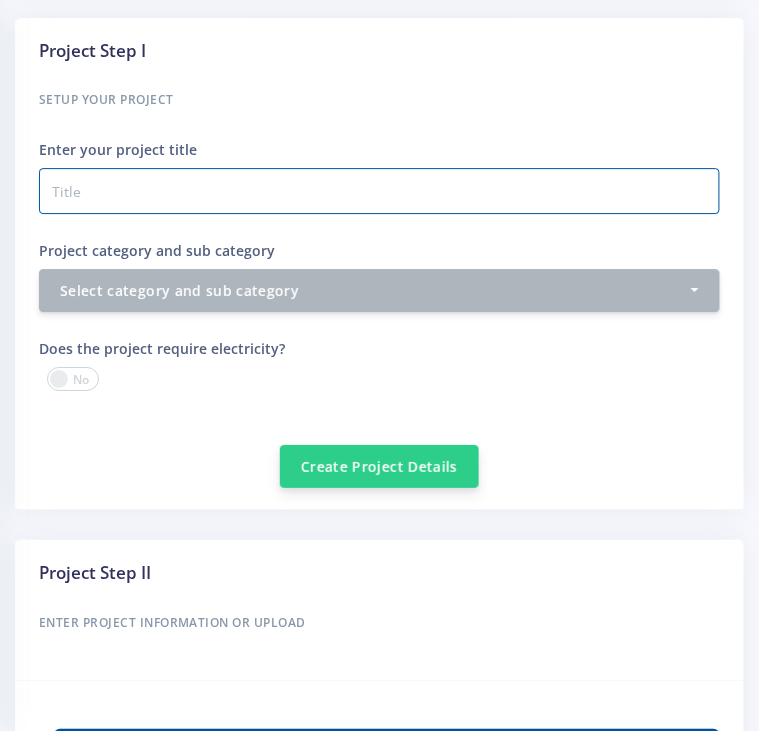 click on "Create Project Details" at bounding box center [379, 466] 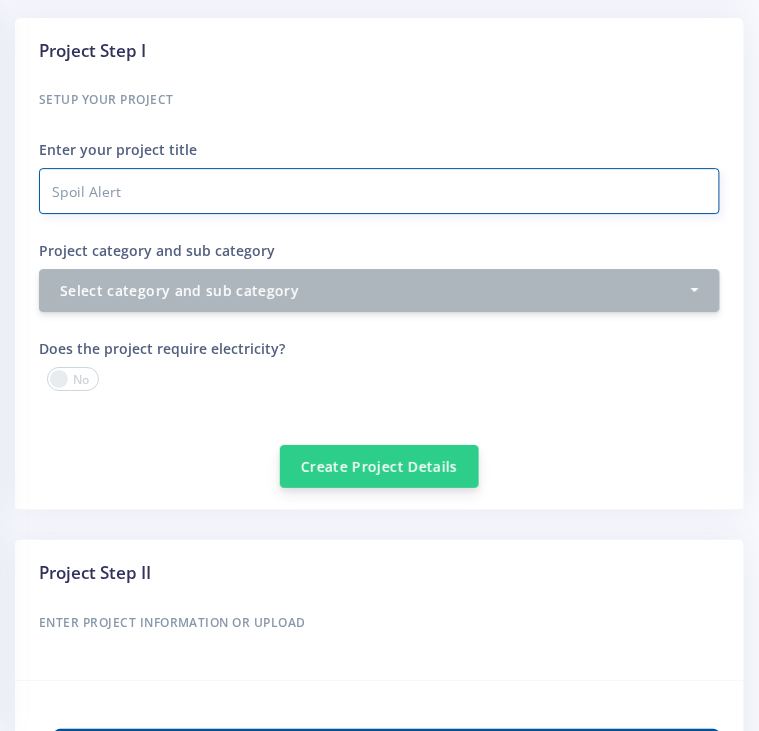 type on "Spoil Alert" 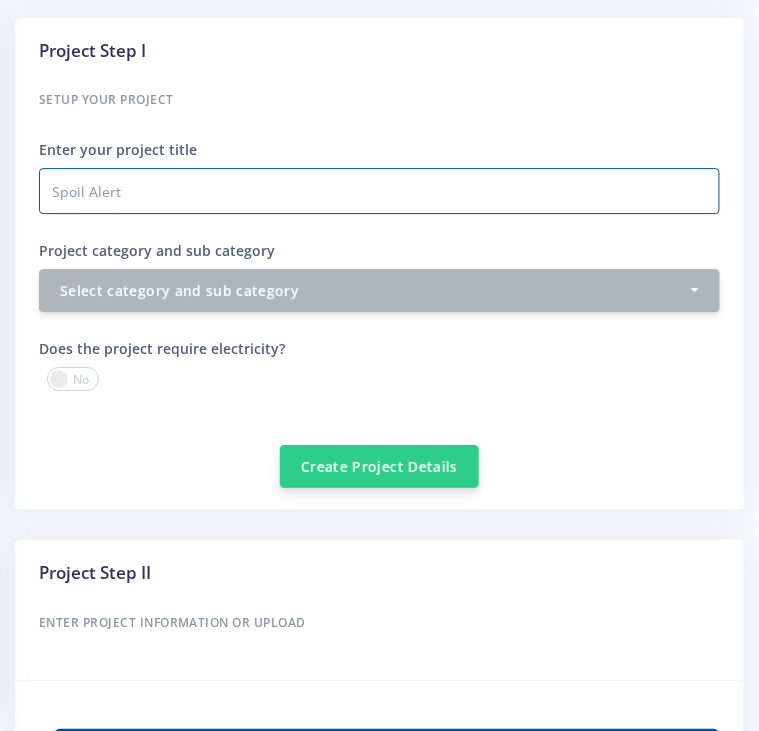click on "Create Project Details" at bounding box center (379, 466) 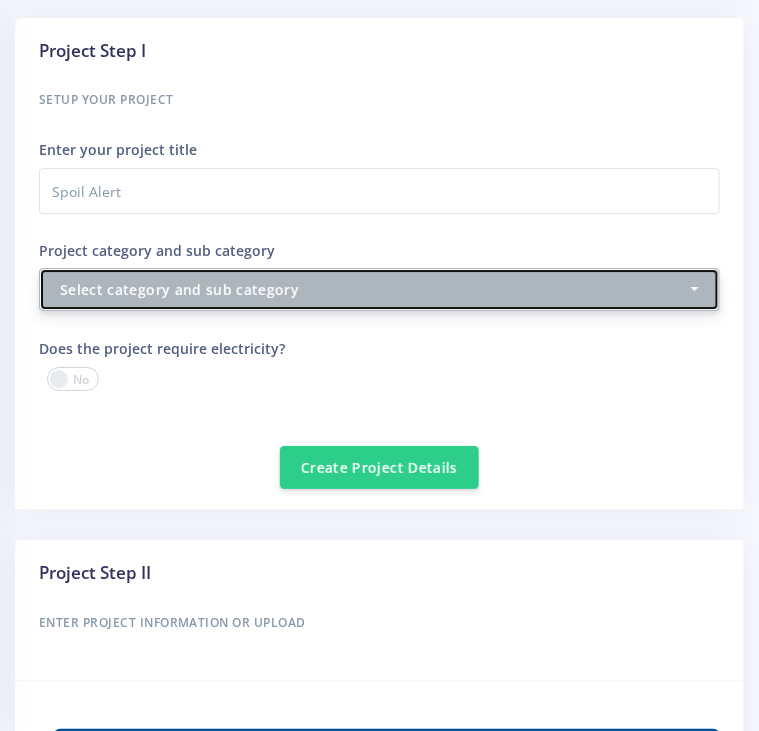 click on "Select category and sub category" at bounding box center [373, 289] 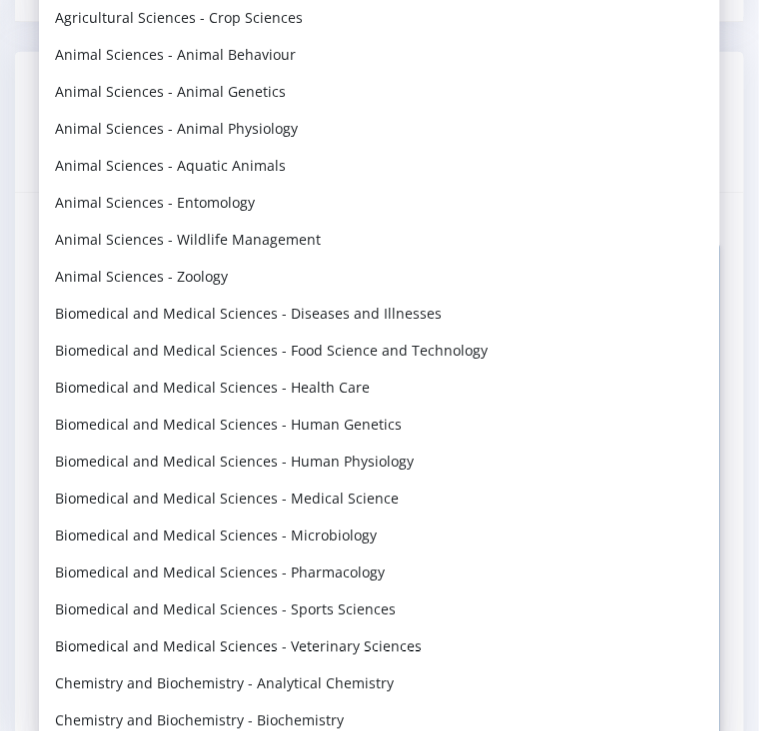 scroll, scrollTop: 1473, scrollLeft: 0, axis: vertical 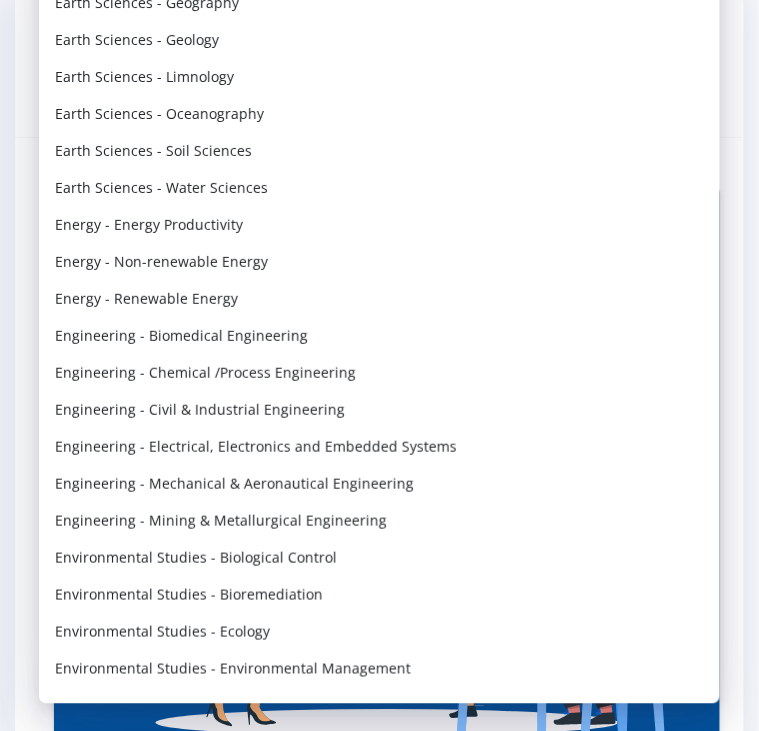 click on "Research Plan
Abstract
Report
Validation Forms" at bounding box center [379, 1749] 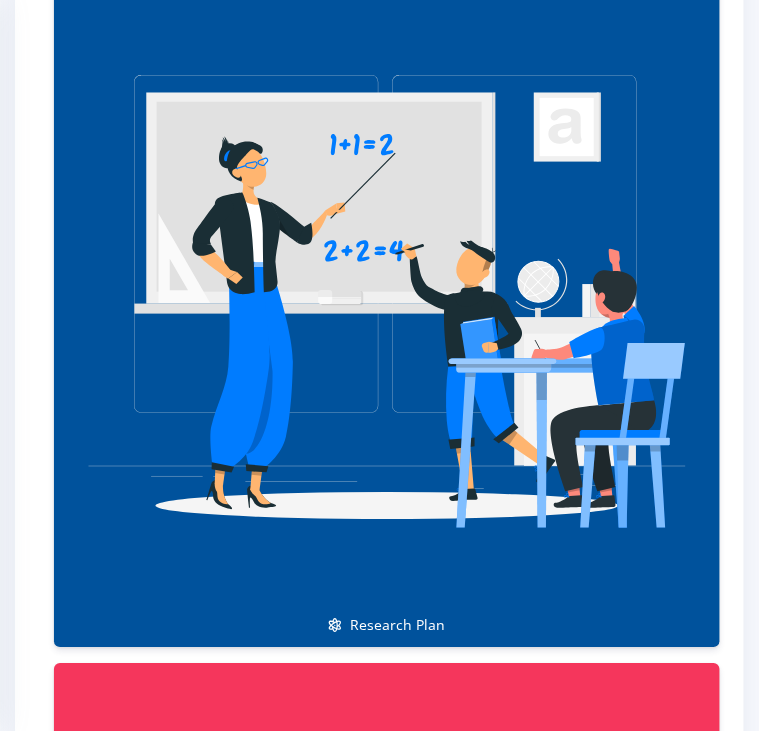 scroll, scrollTop: 1695, scrollLeft: 0, axis: vertical 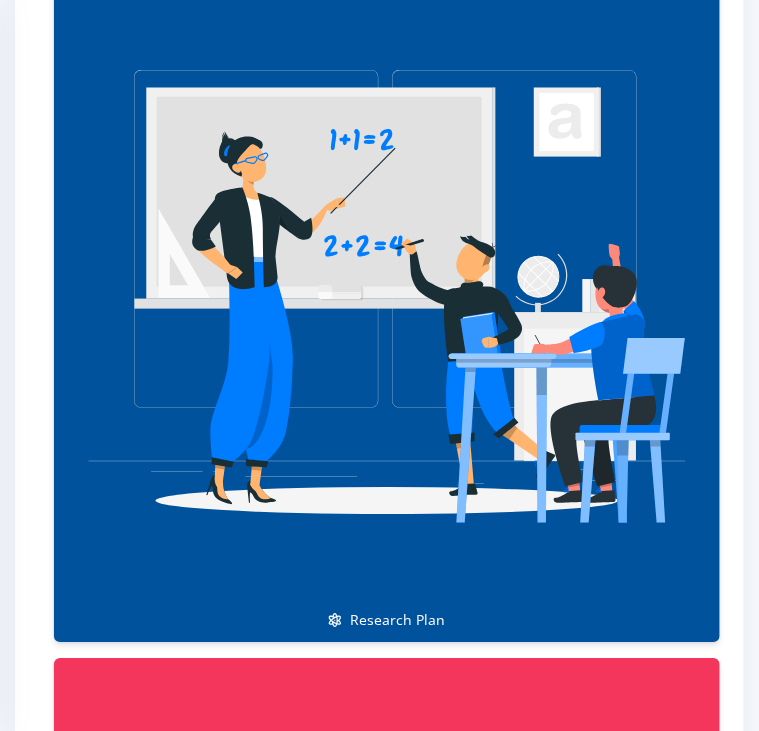 click at bounding box center [387, 293] 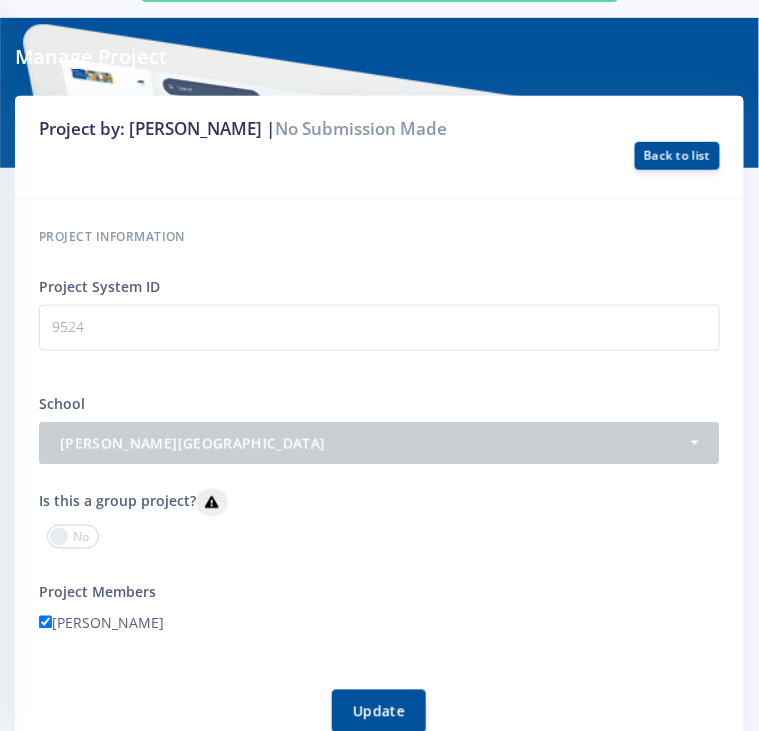 scroll, scrollTop: 159, scrollLeft: 0, axis: vertical 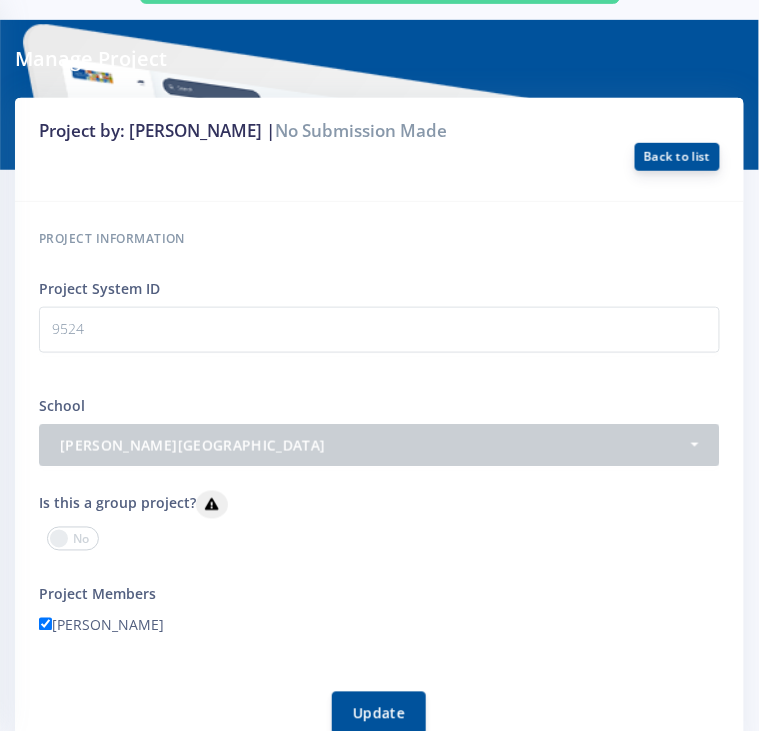 click on "Back to list" at bounding box center [677, 157] 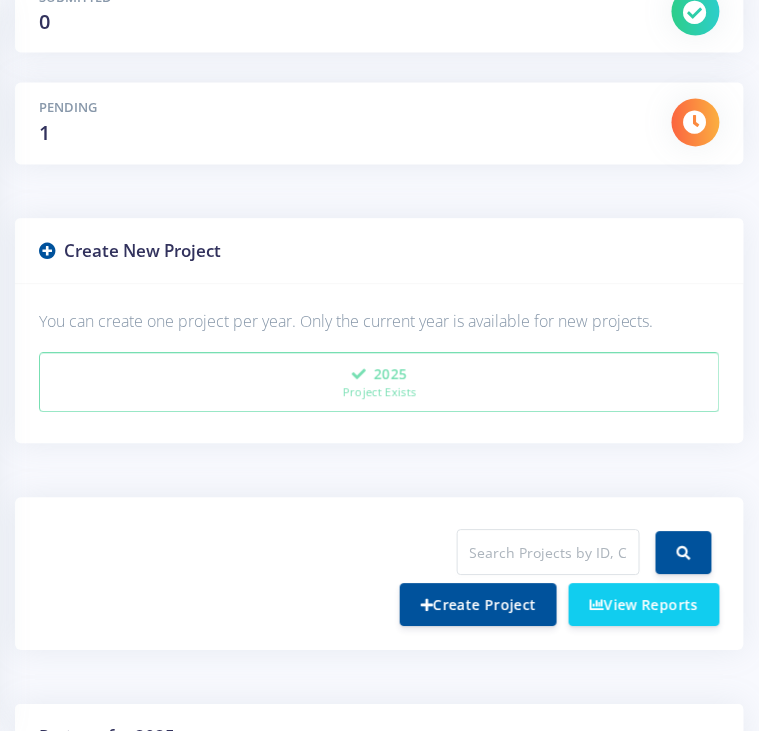 scroll, scrollTop: 573, scrollLeft: 0, axis: vertical 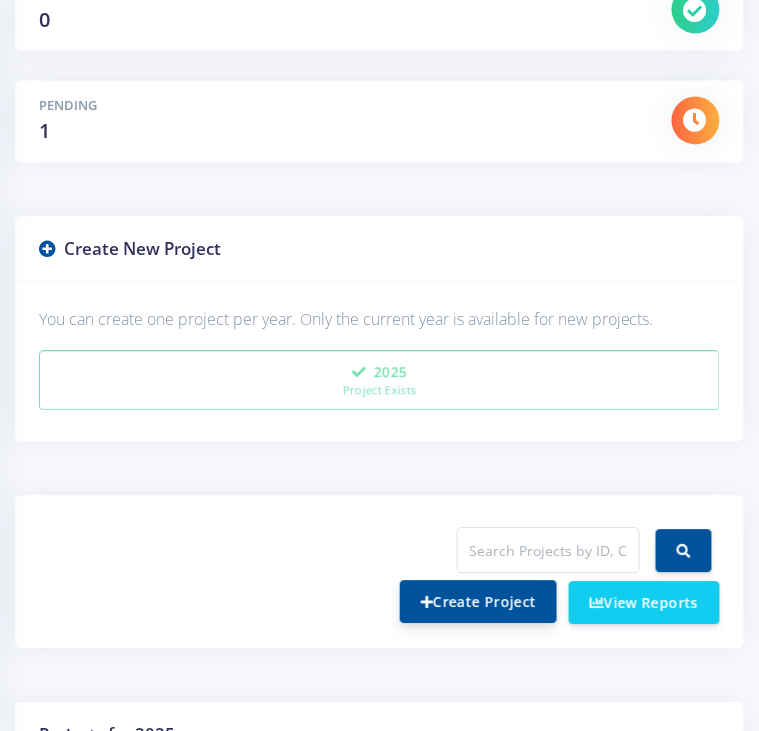 click on "Create Project" at bounding box center [478, 602] 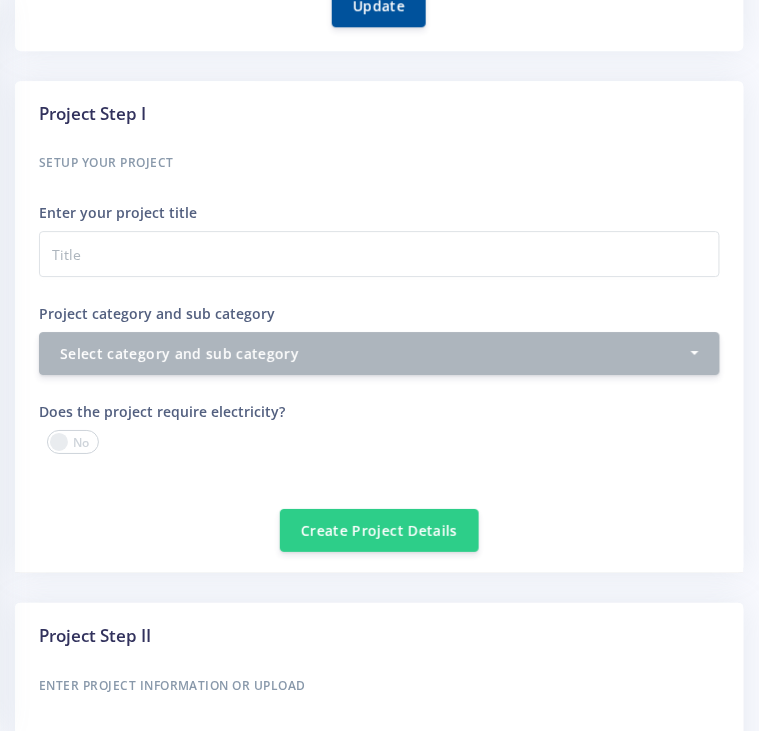 scroll, scrollTop: 868, scrollLeft: 0, axis: vertical 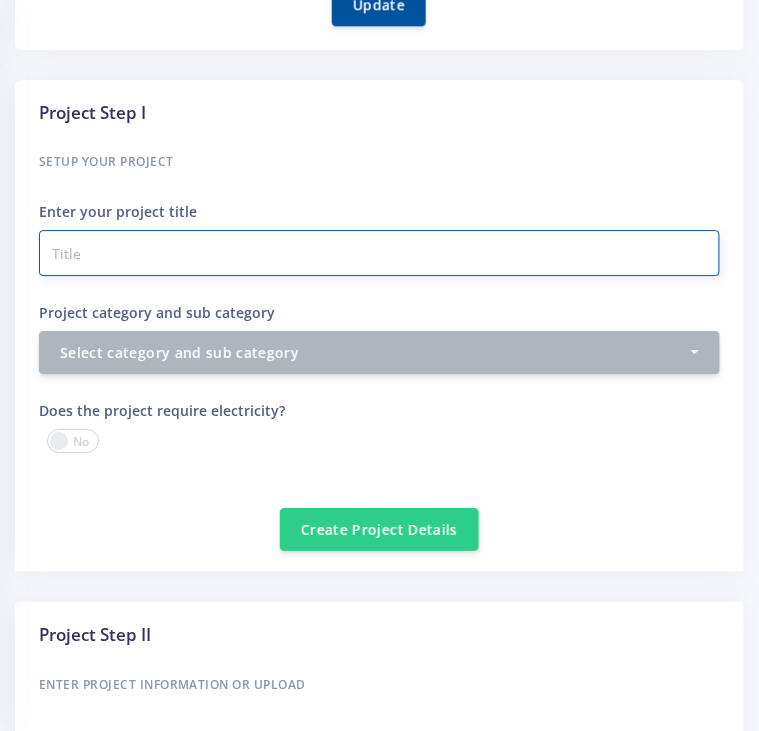 click on "Project category and sub category" at bounding box center [379, 253] 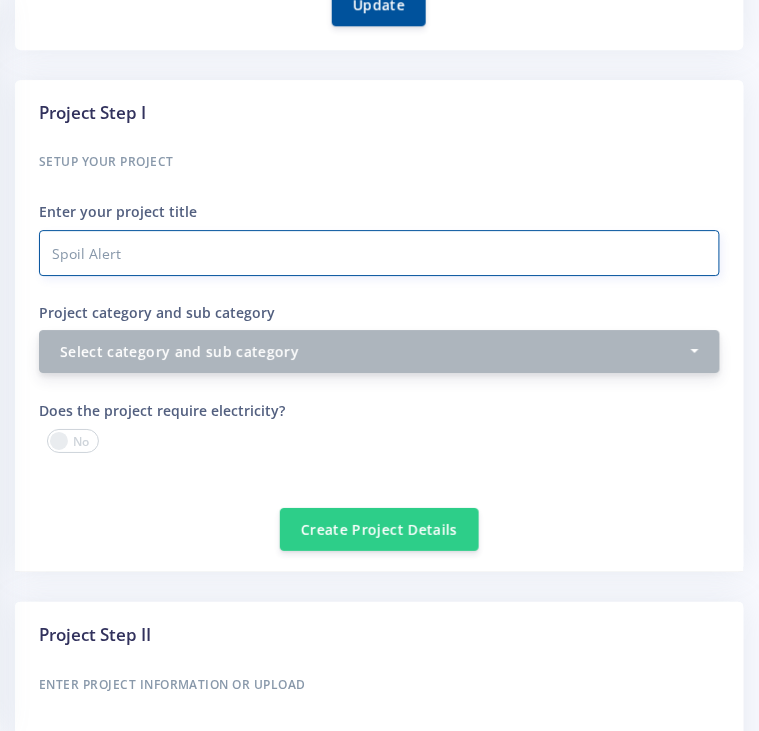 type on "Spoil Alert" 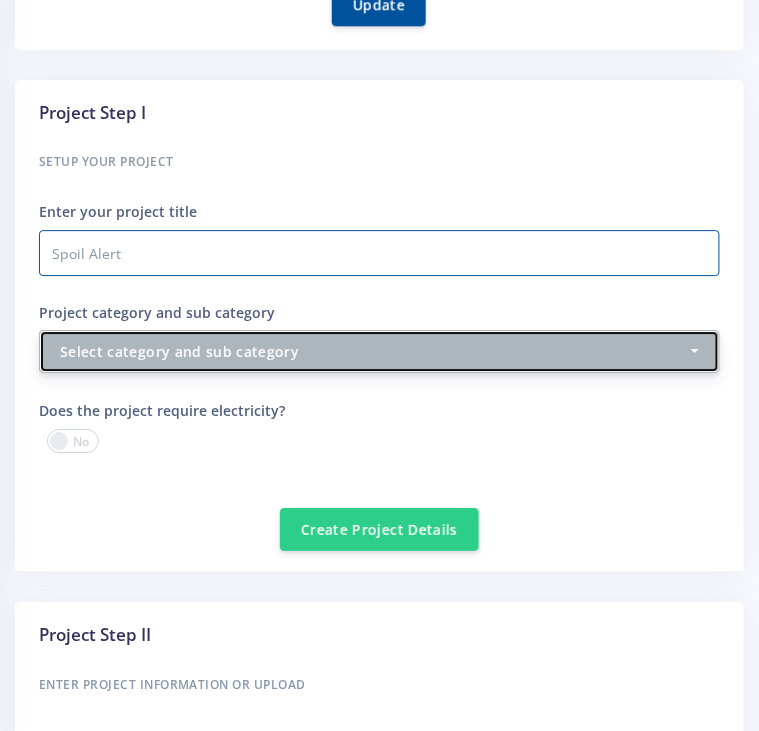 click on "Select category and sub category" at bounding box center [373, 351] 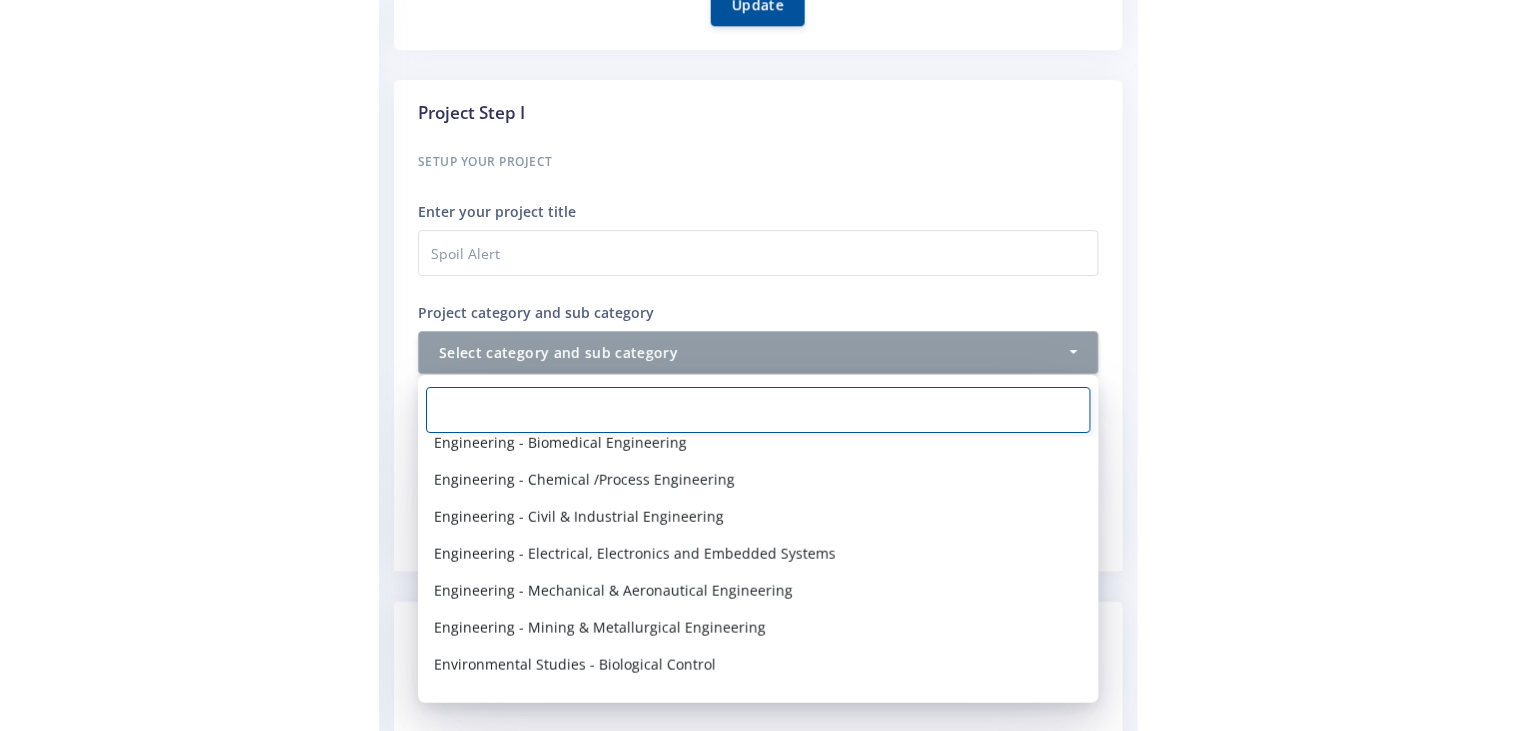 scroll, scrollTop: 1529, scrollLeft: 0, axis: vertical 